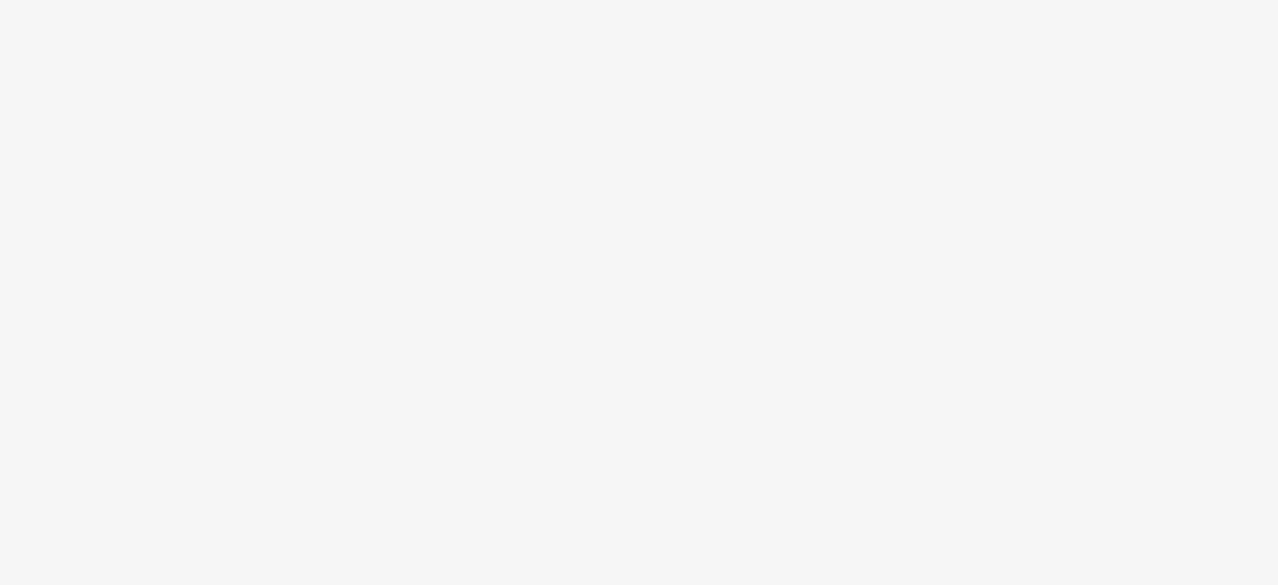 scroll, scrollTop: 0, scrollLeft: 0, axis: both 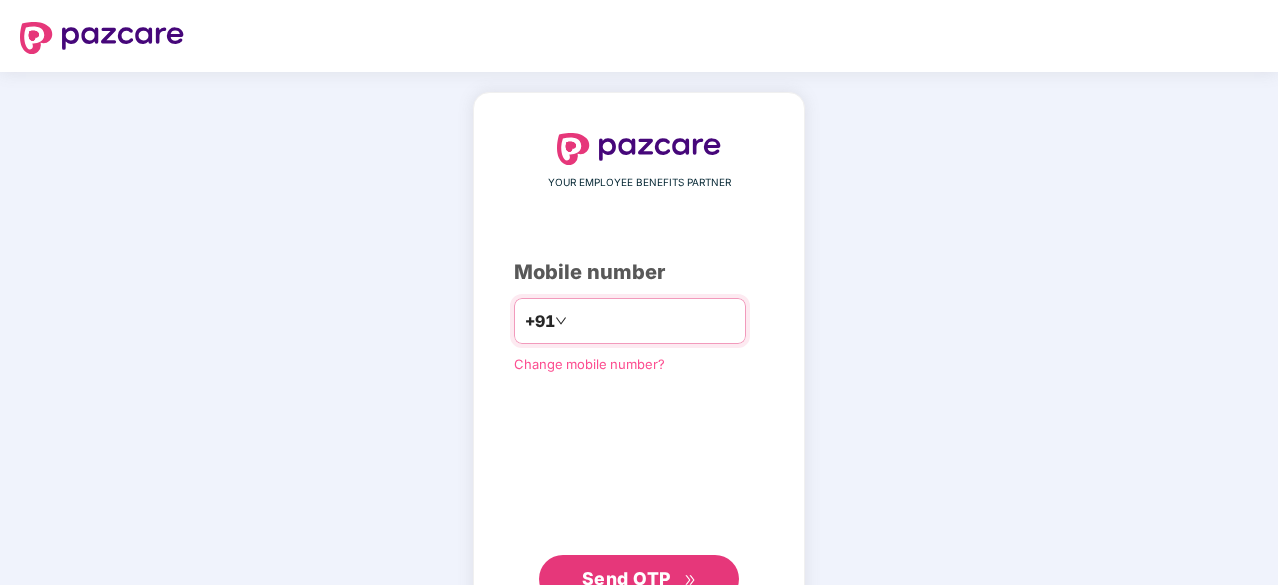click at bounding box center (653, 321) 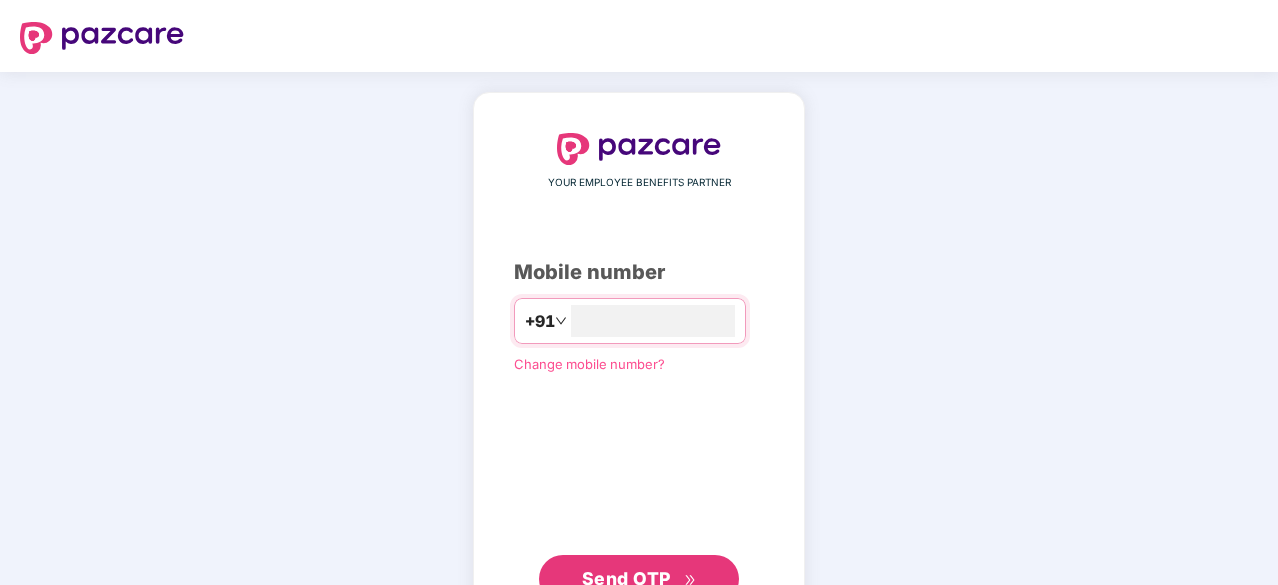 type on "**********" 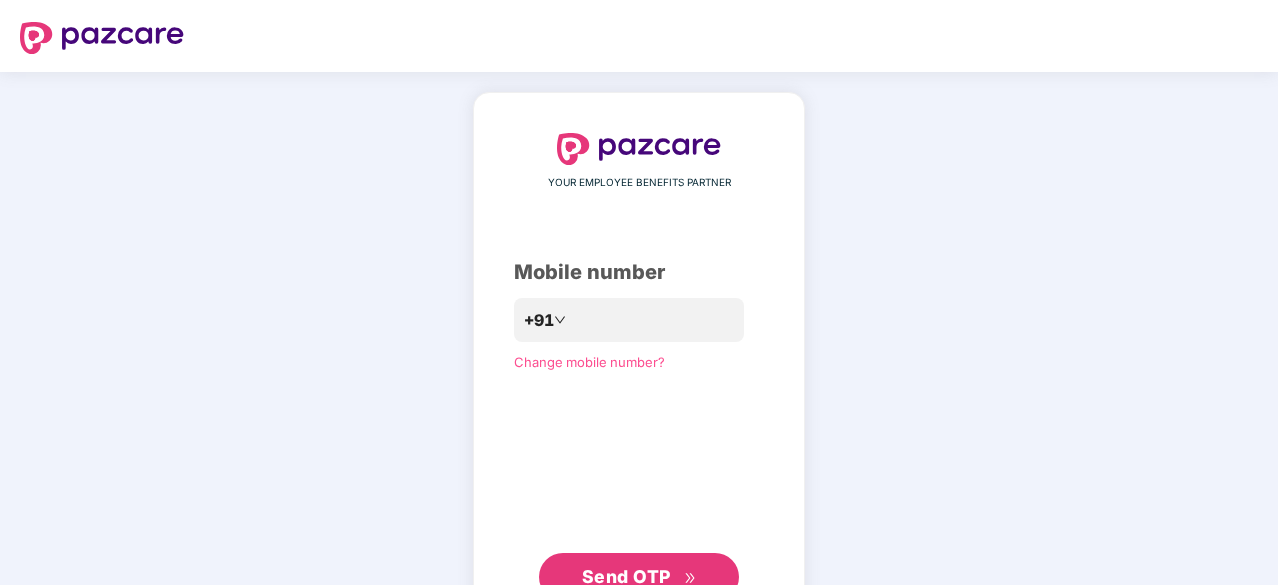click on "Send OTP" at bounding box center (626, 576) 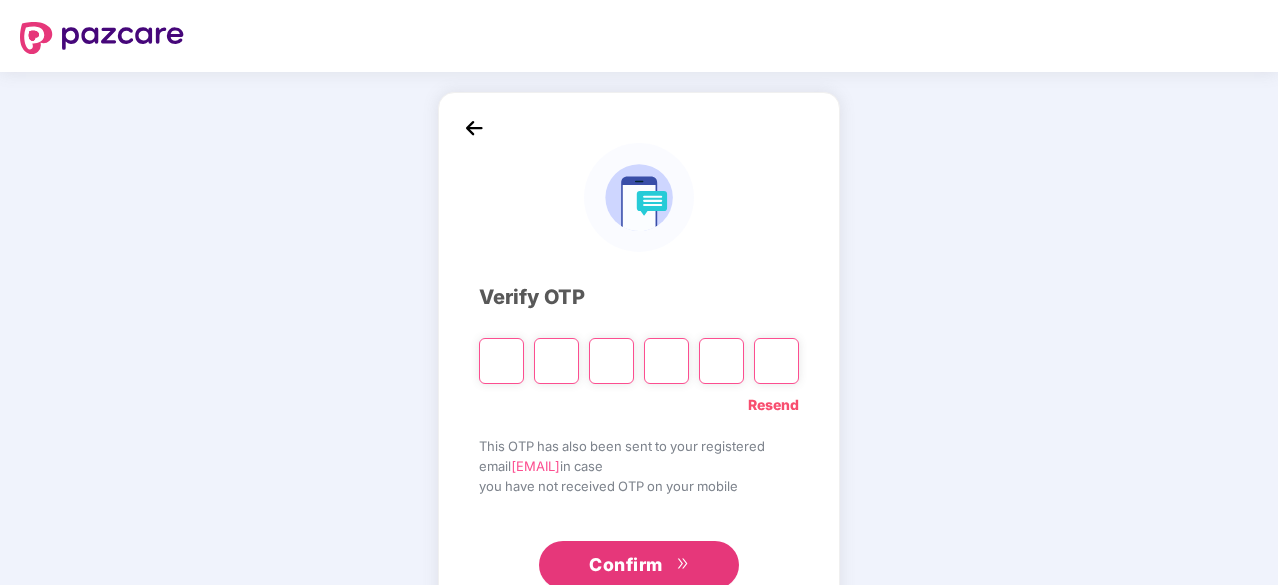 type on "*" 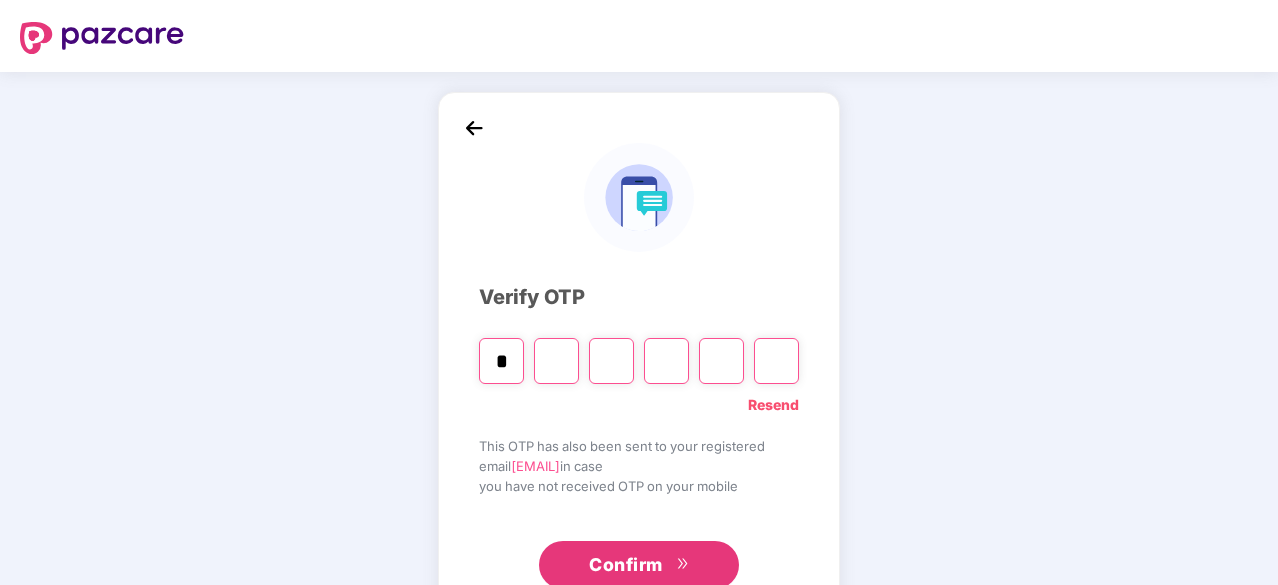 type on "*" 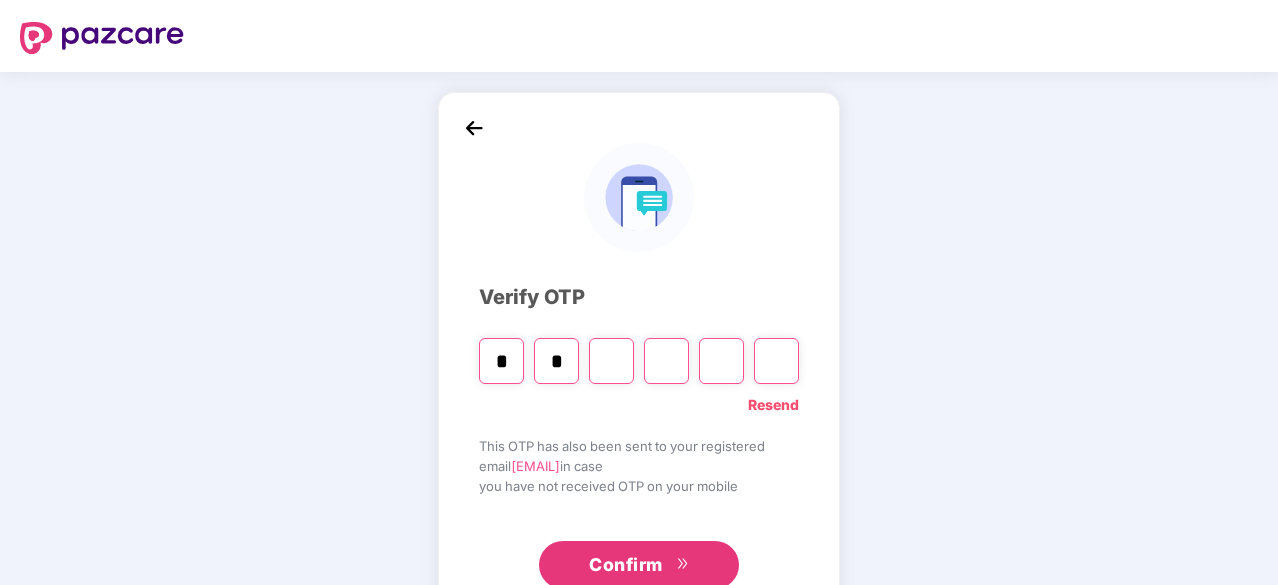 type on "*" 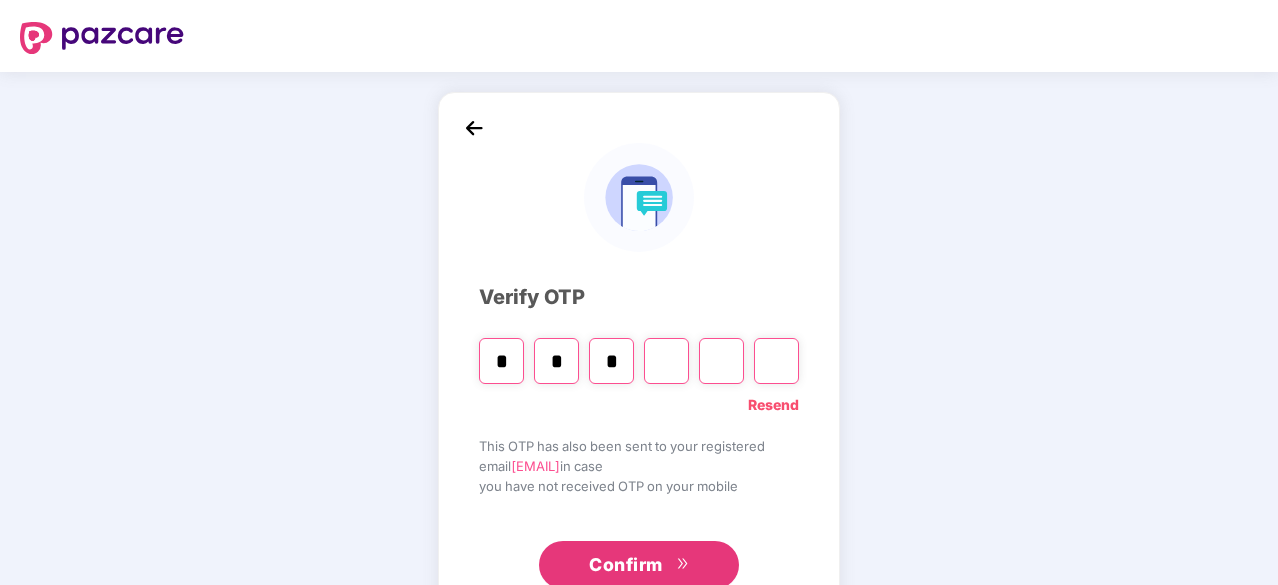 type on "*" 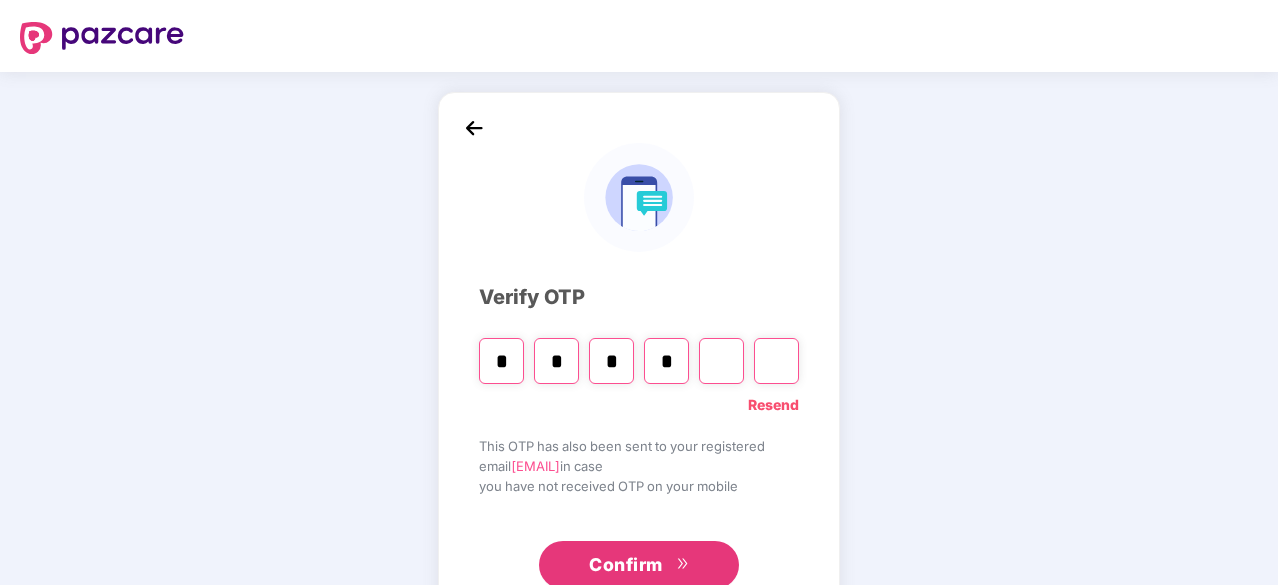 type on "*" 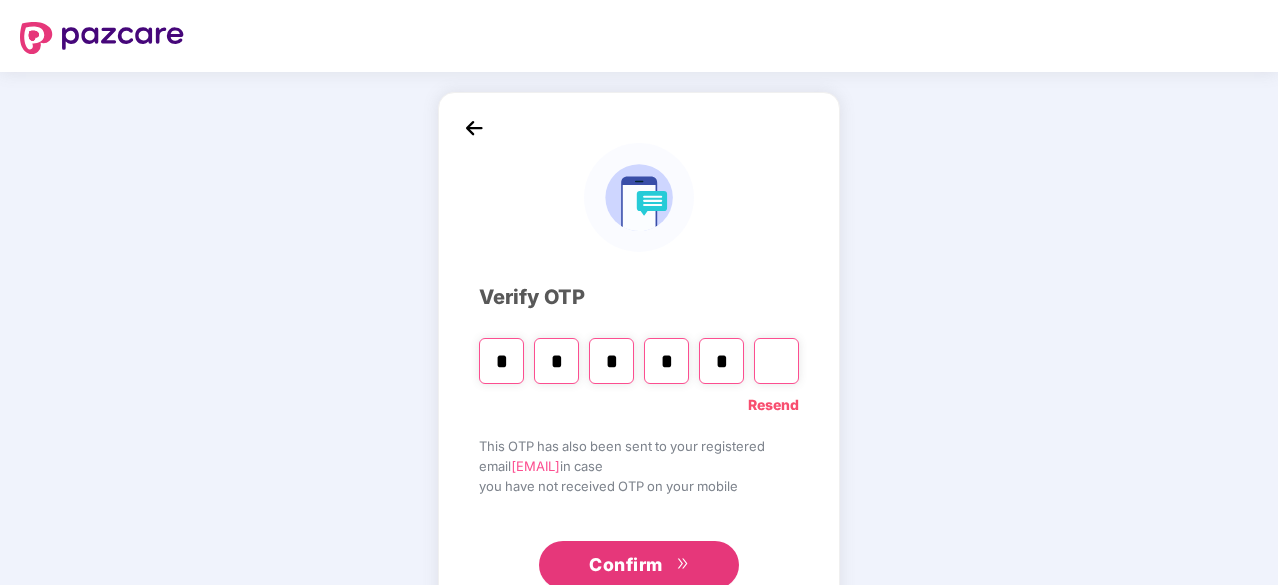 type on "*" 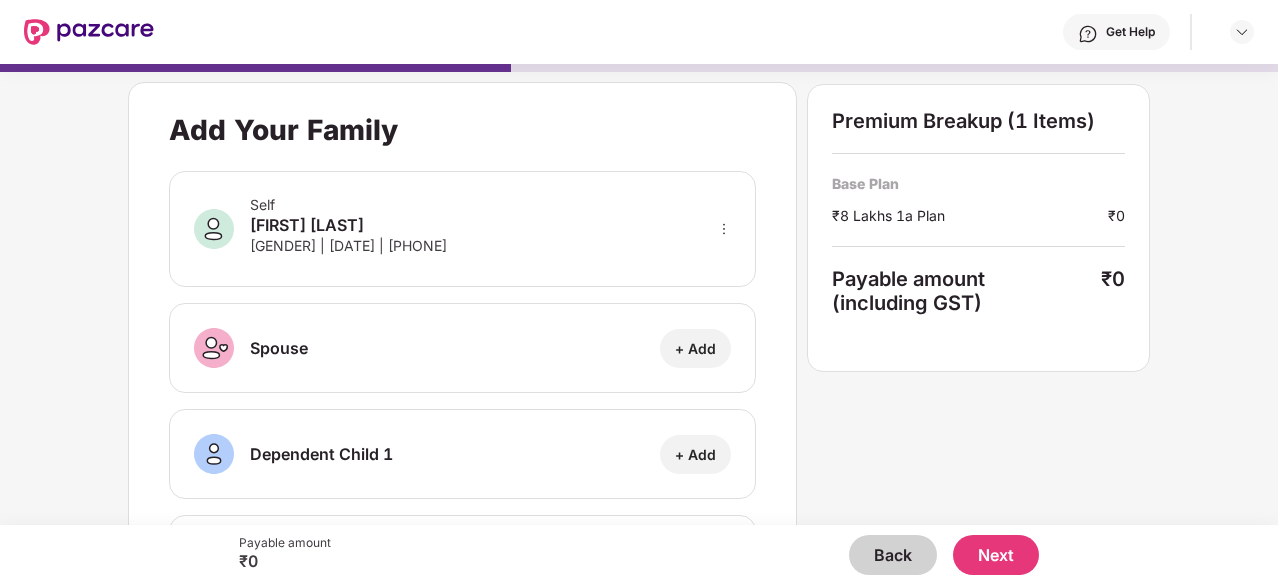 click on "+ Add" at bounding box center (695, 348) 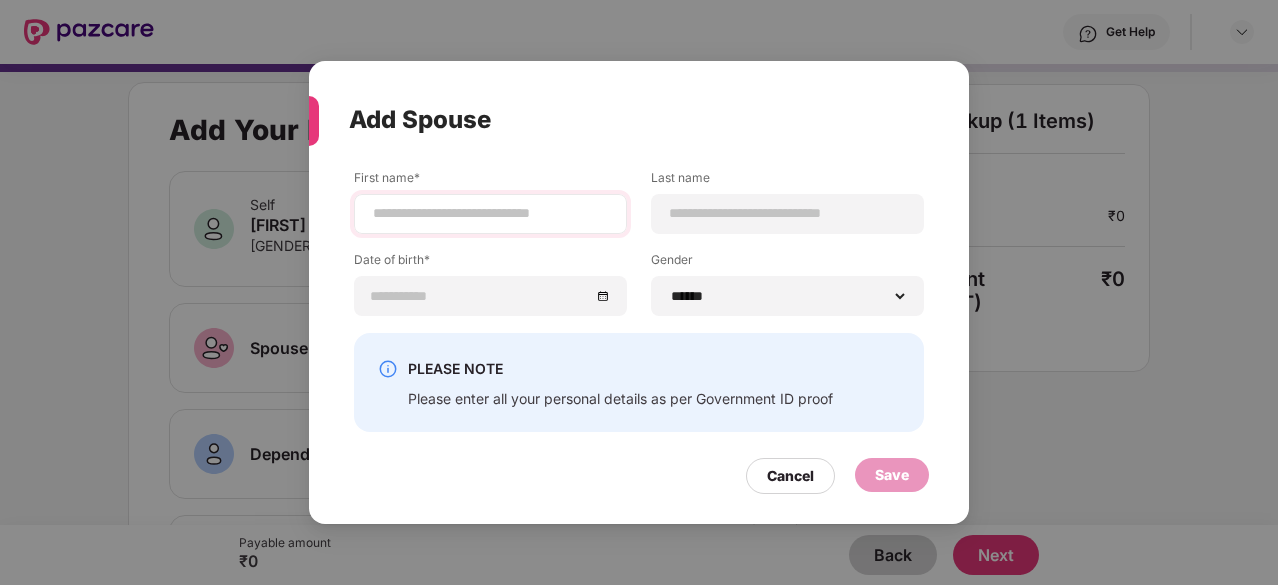 click at bounding box center (490, 214) 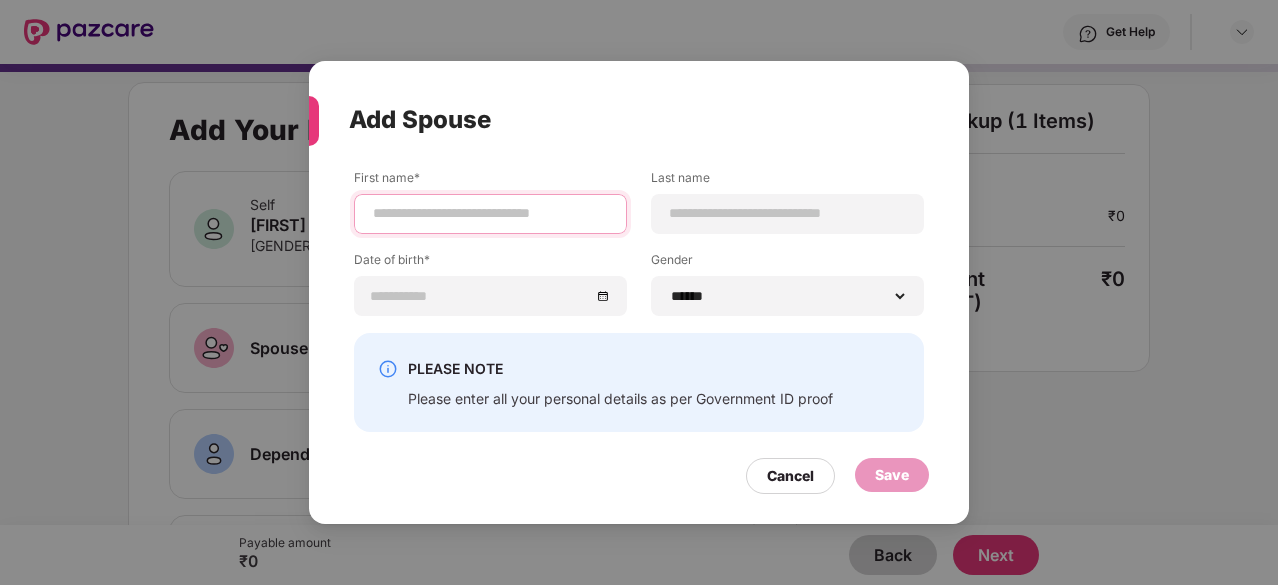 click at bounding box center (490, 213) 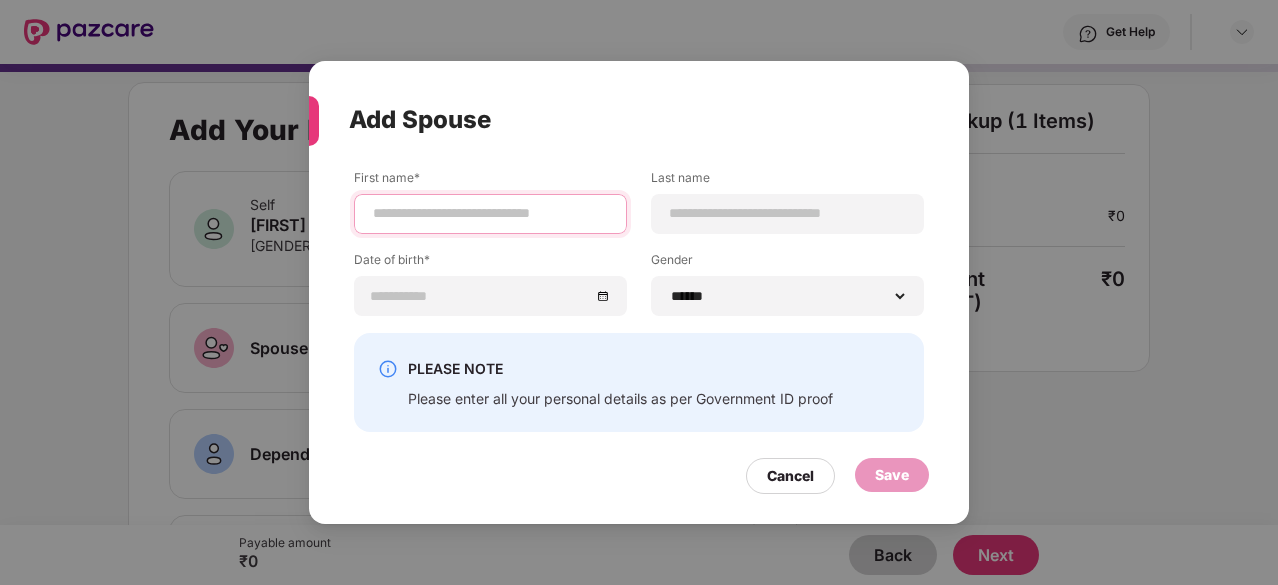 type on "*******" 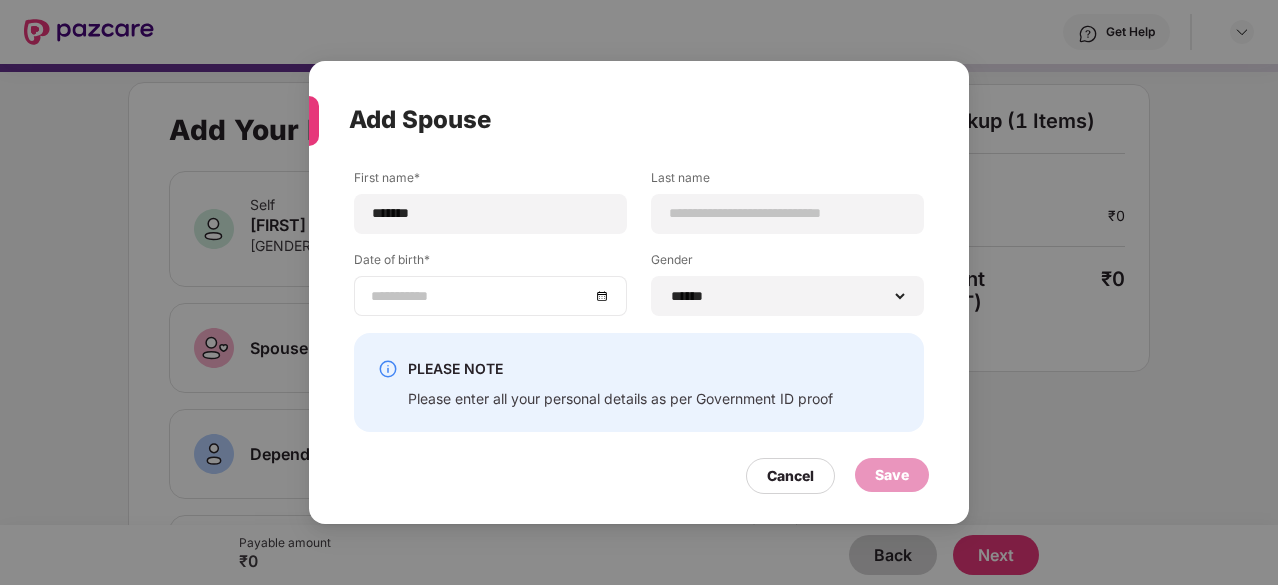 click at bounding box center [490, 296] 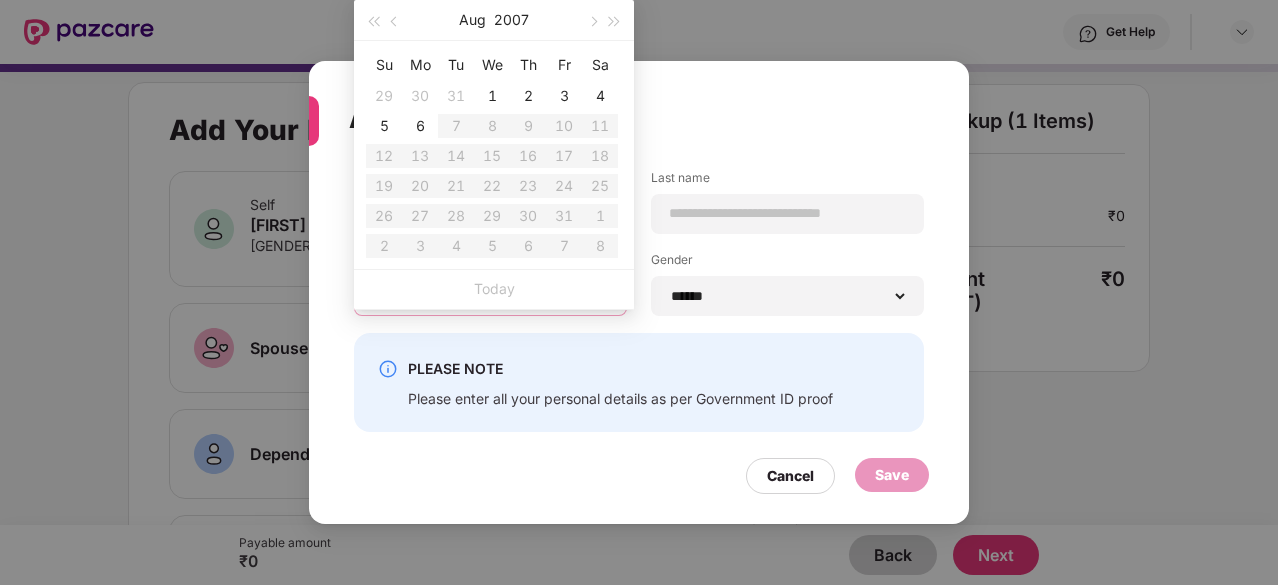 type on "**********" 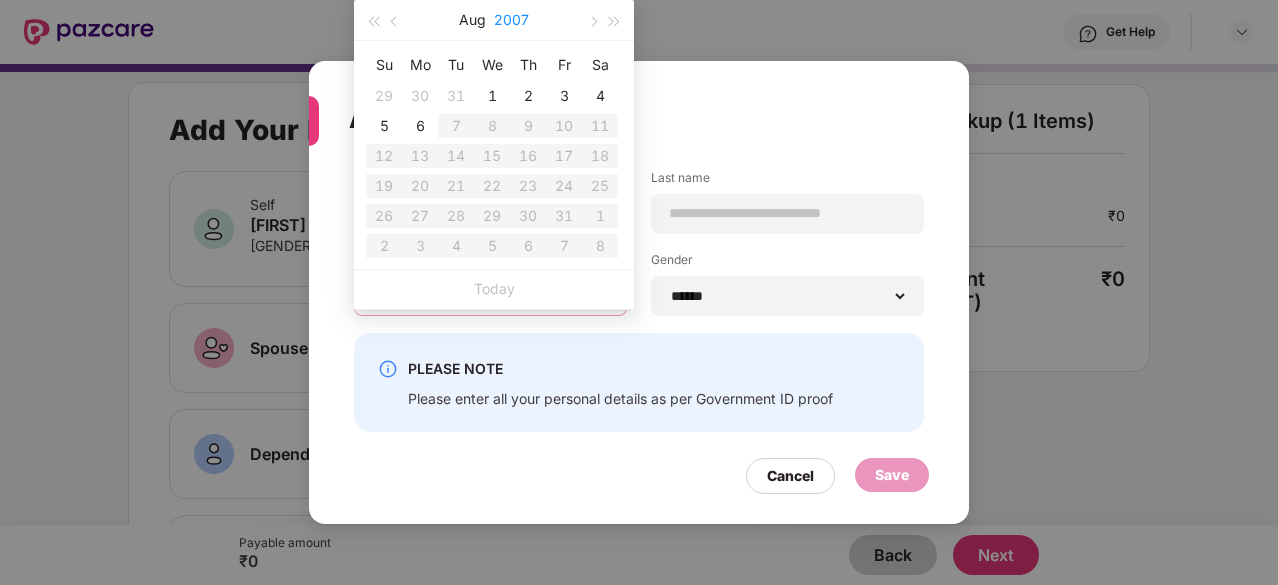 click on "2007" at bounding box center [511, 20] 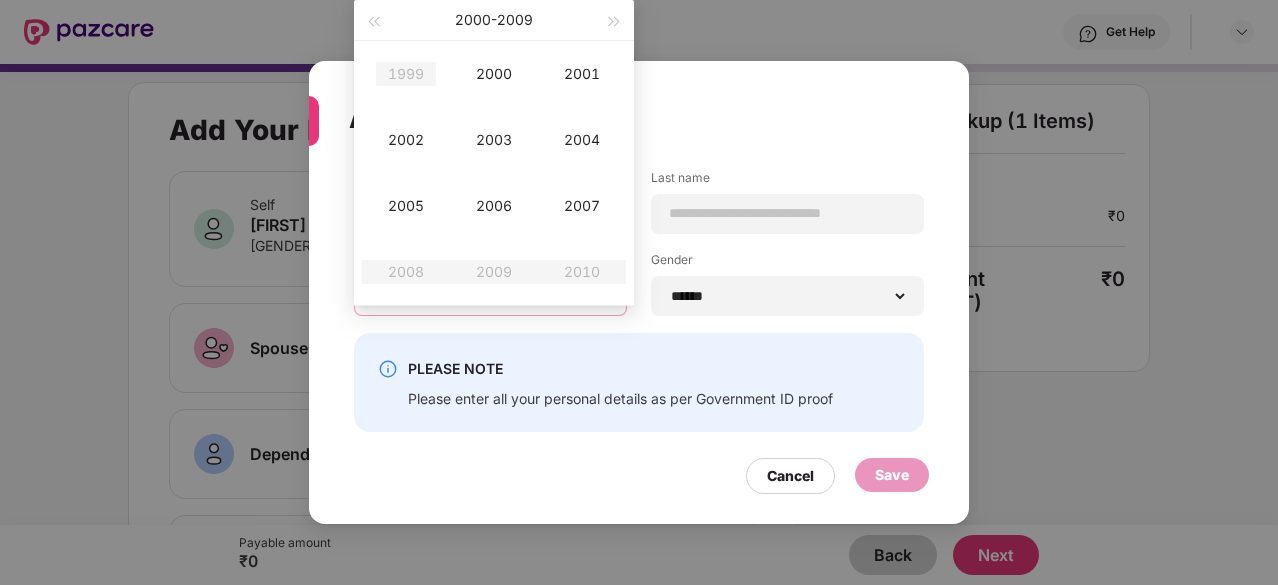 type on "**********" 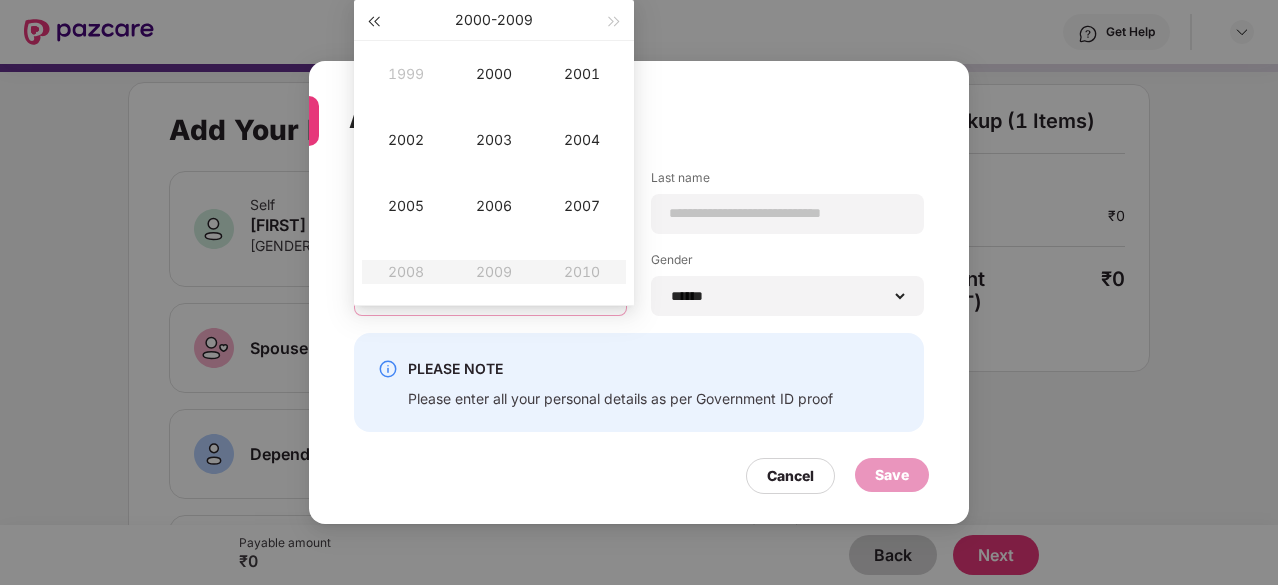 click at bounding box center (373, 22) 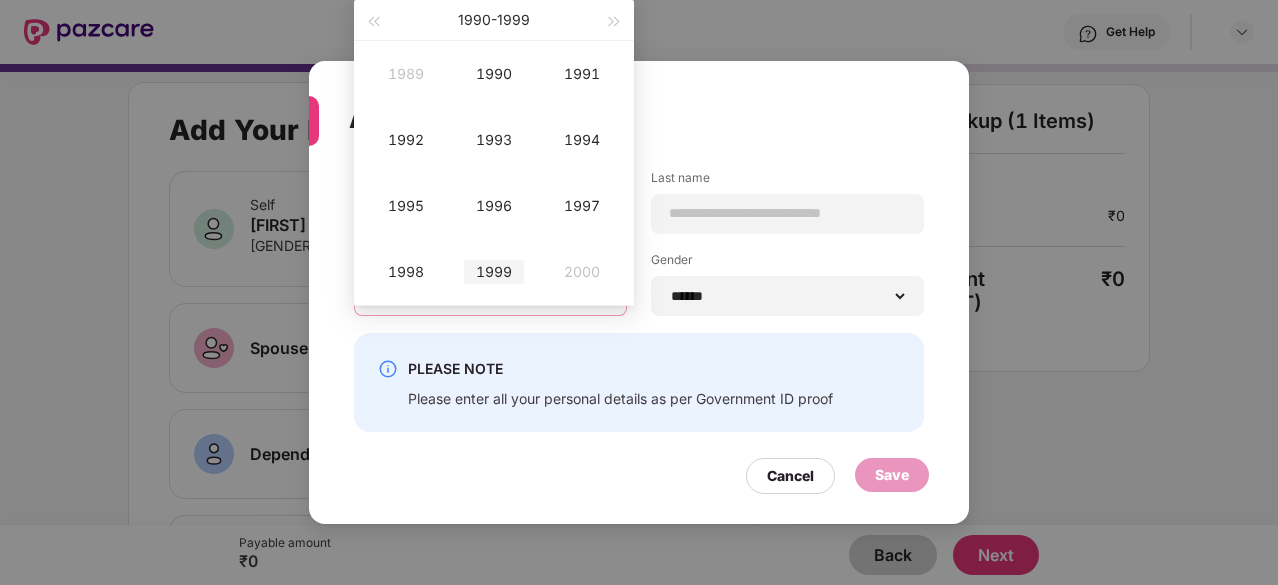type on "**********" 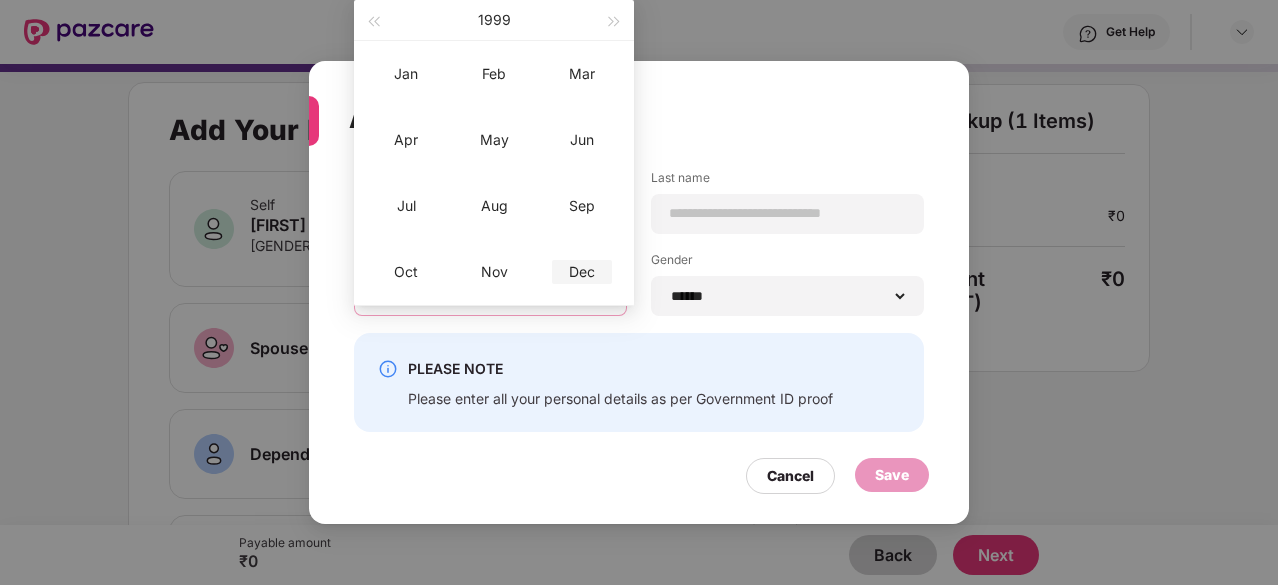 type on "**********" 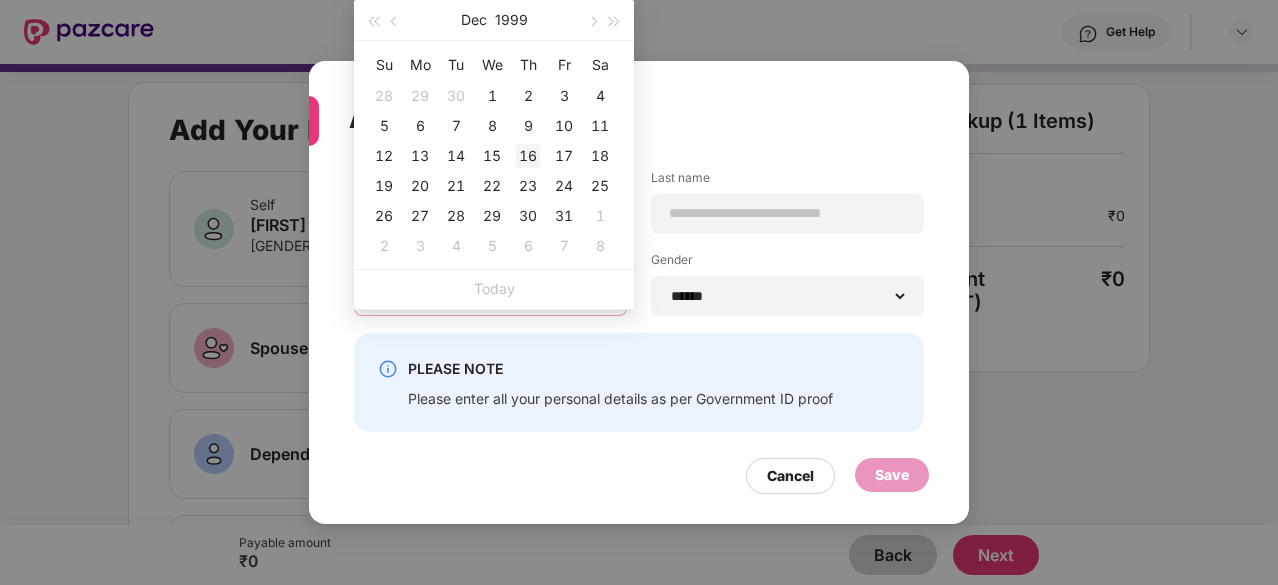 type on "**********" 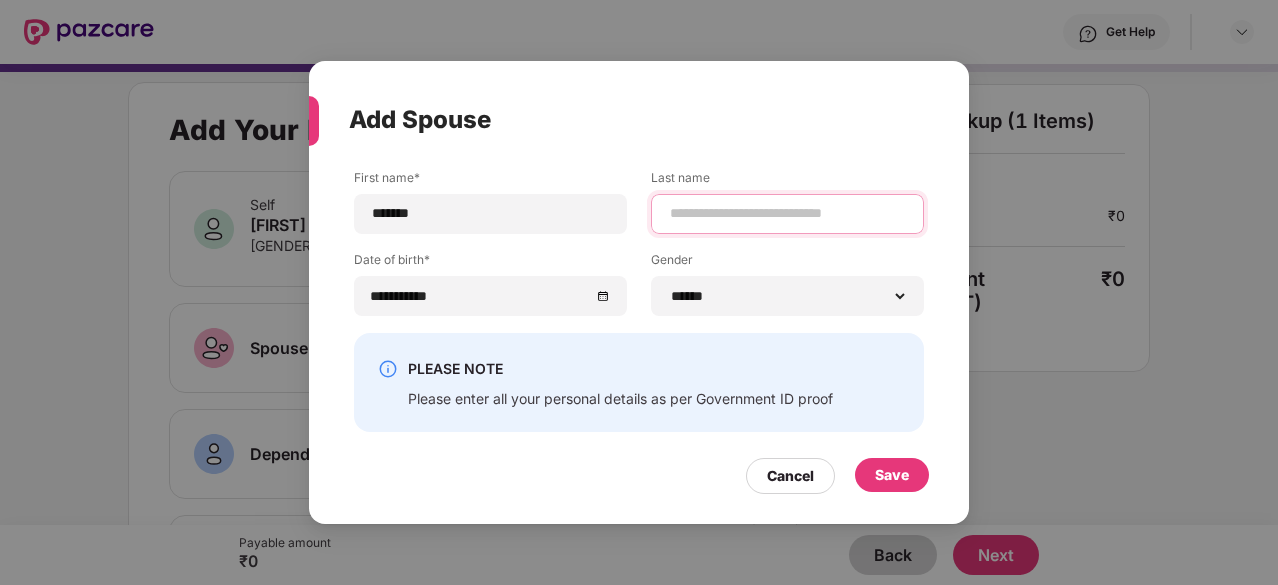 click at bounding box center [787, 213] 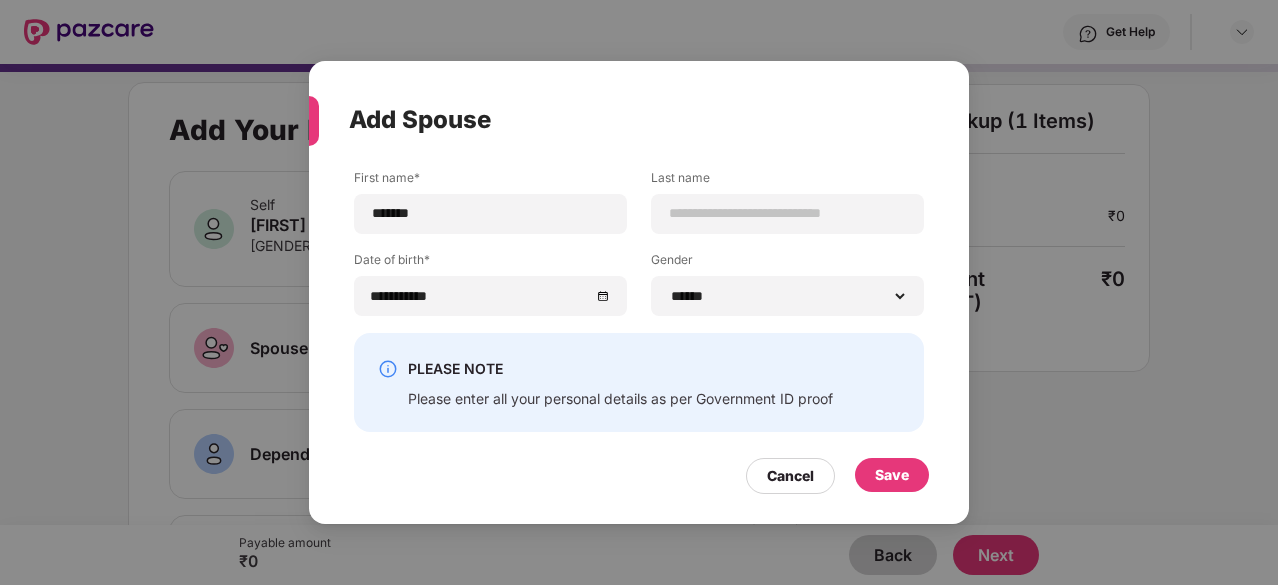 click on "Add Spouse" at bounding box center (615, 120) 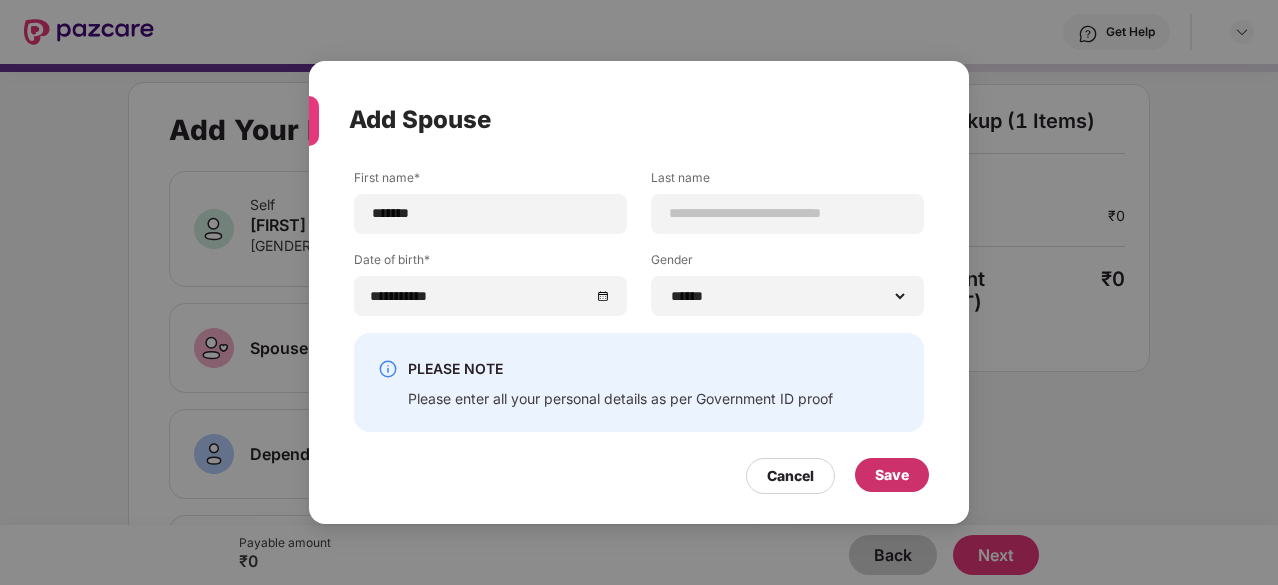 click on "Save" at bounding box center [892, 475] 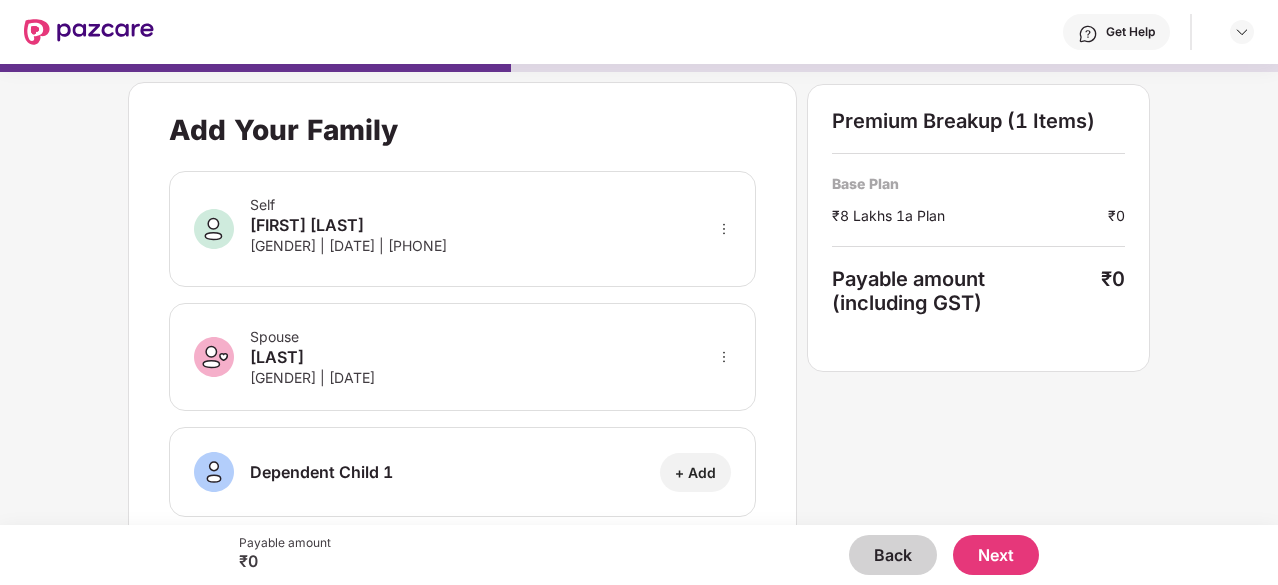 click on "+ Add" at bounding box center [695, 472] 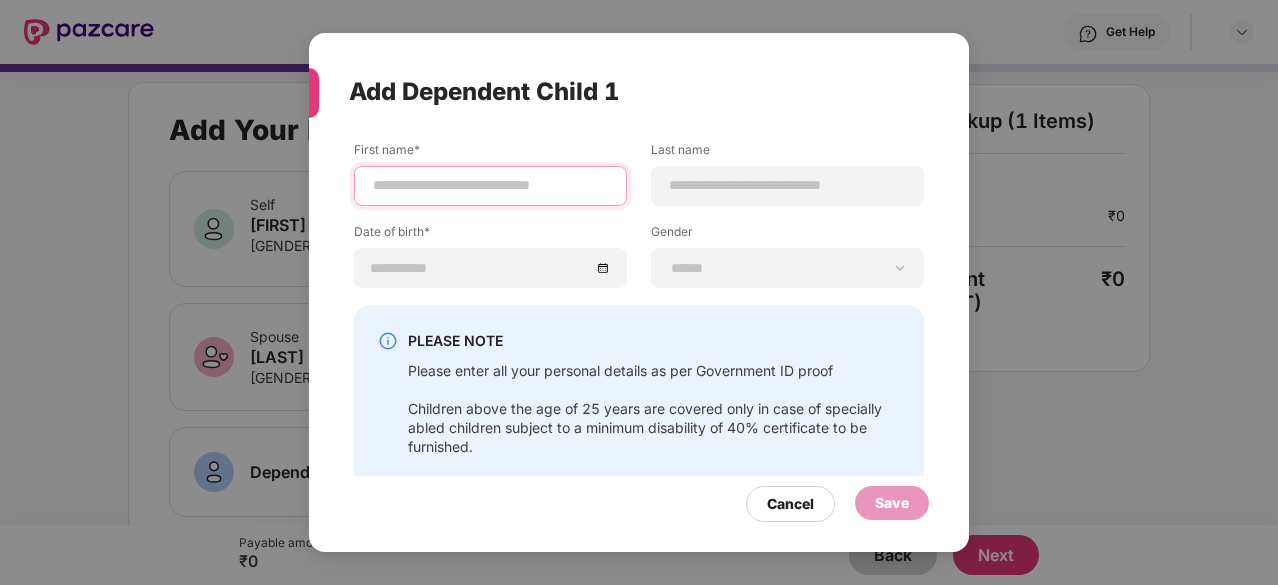 click at bounding box center (490, 185) 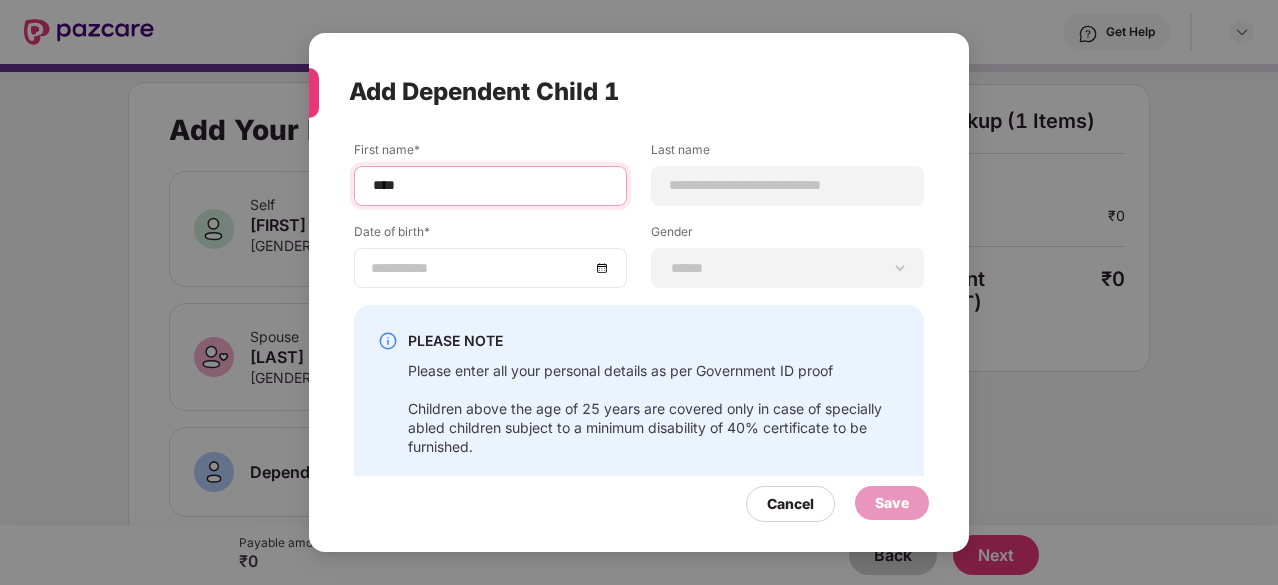 type on "****" 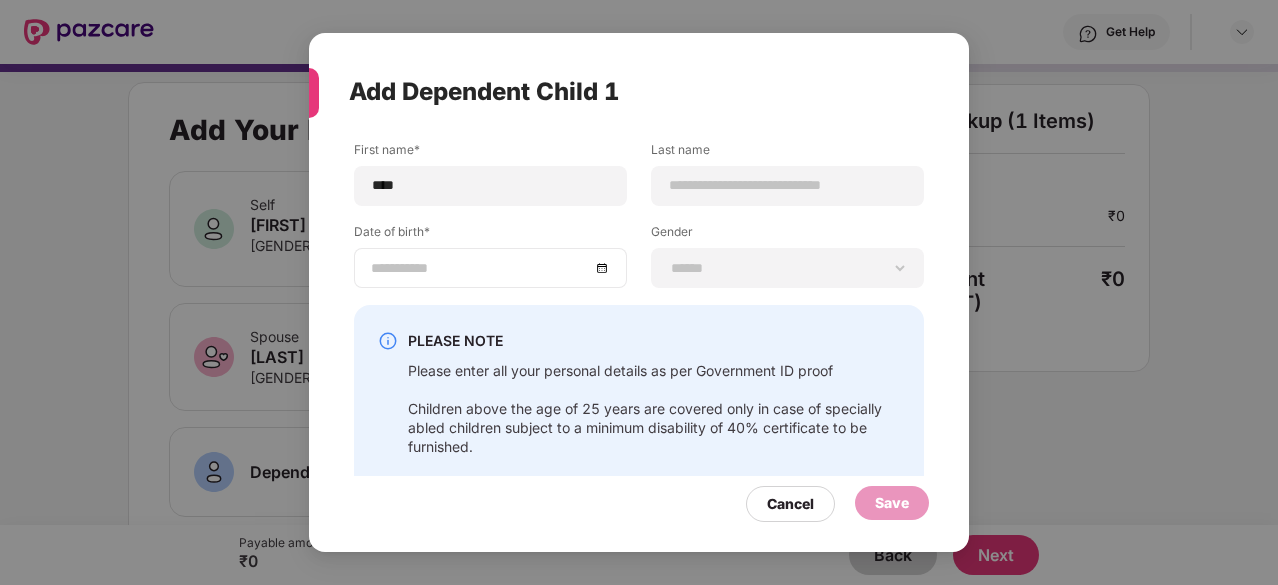click at bounding box center [490, 268] 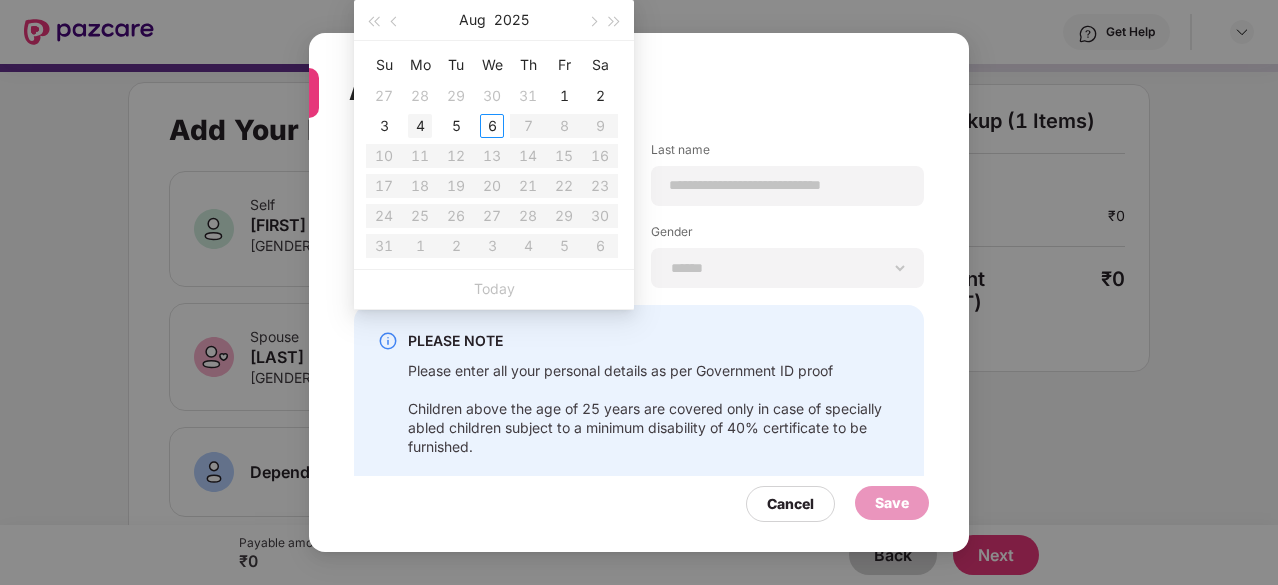 type on "**********" 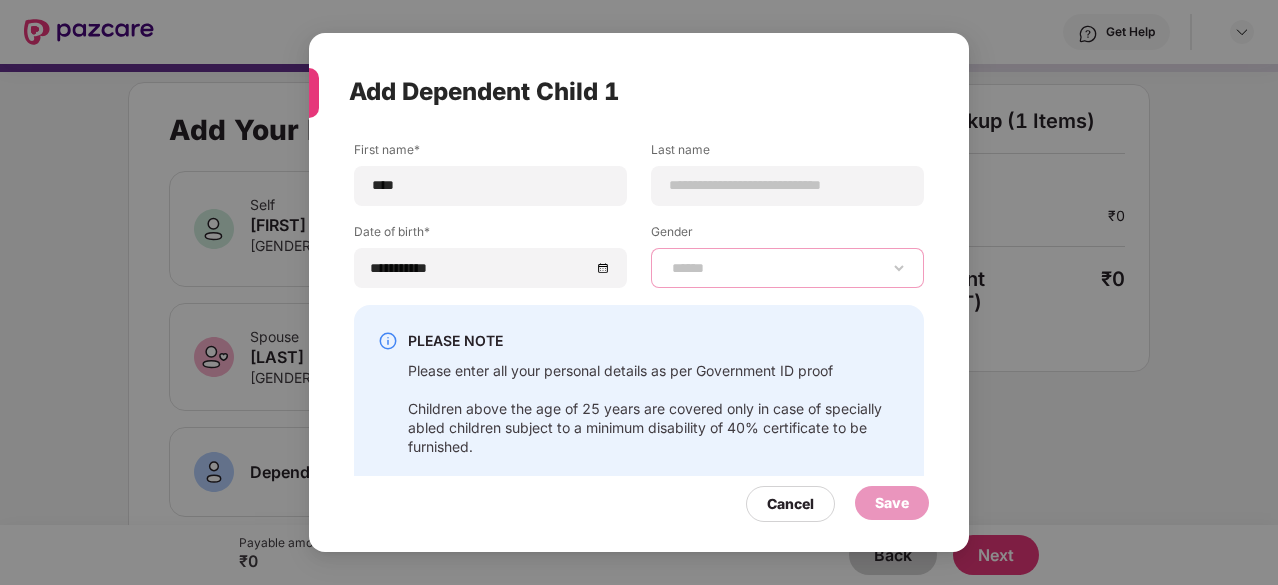 click on "****** **** ******" at bounding box center (787, 268) 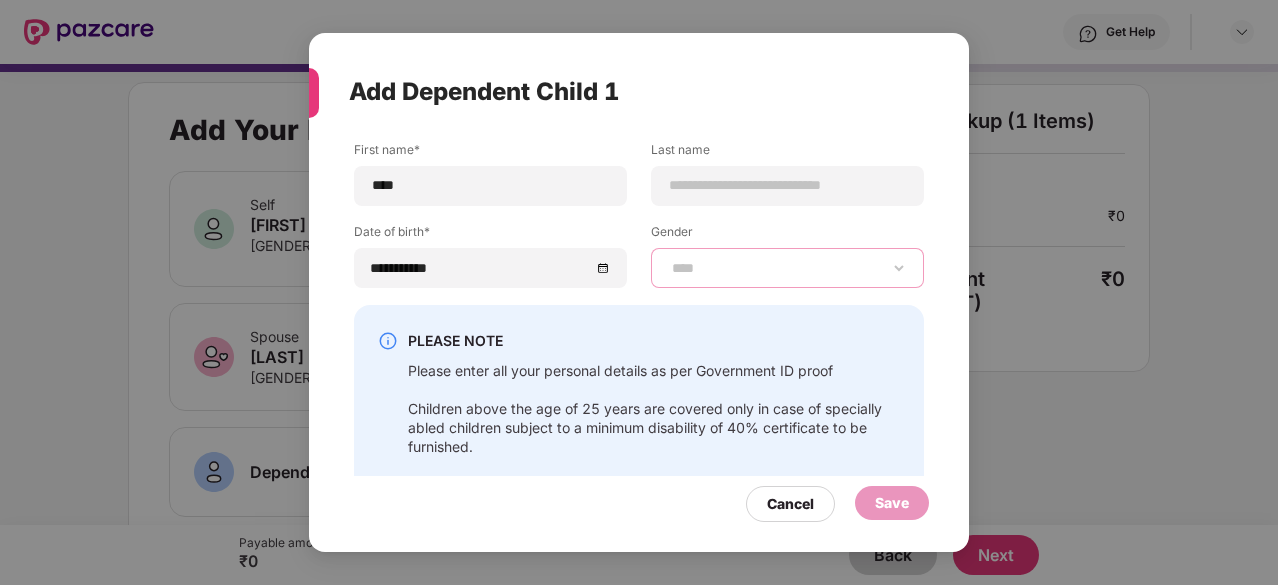 click on "****** **** ******" at bounding box center (787, 268) 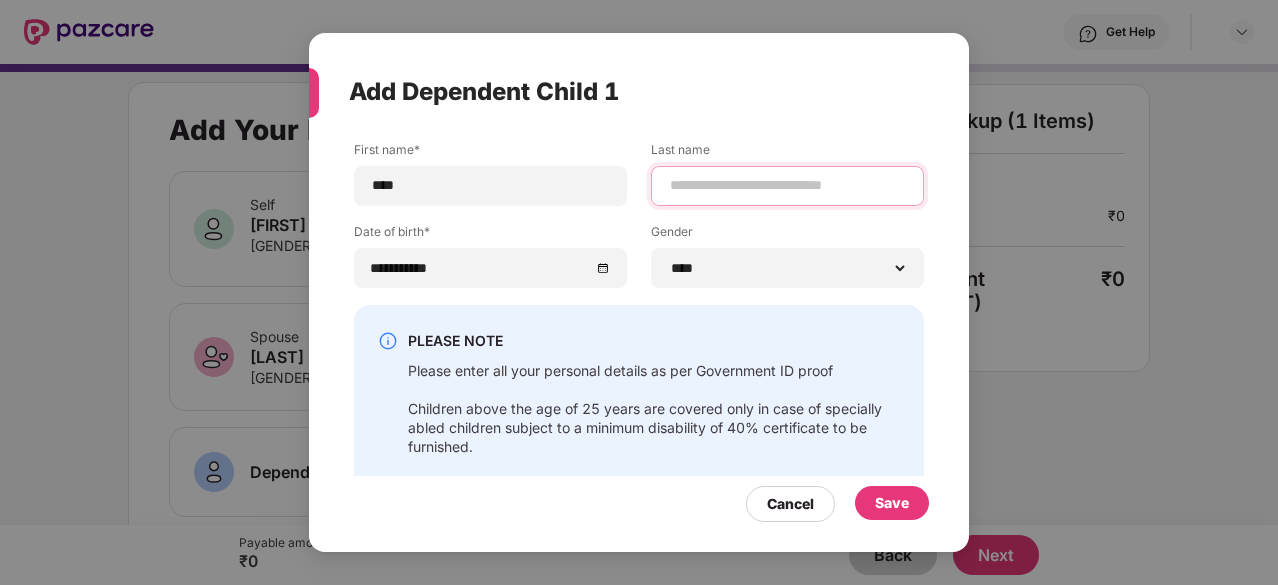 click at bounding box center [787, 185] 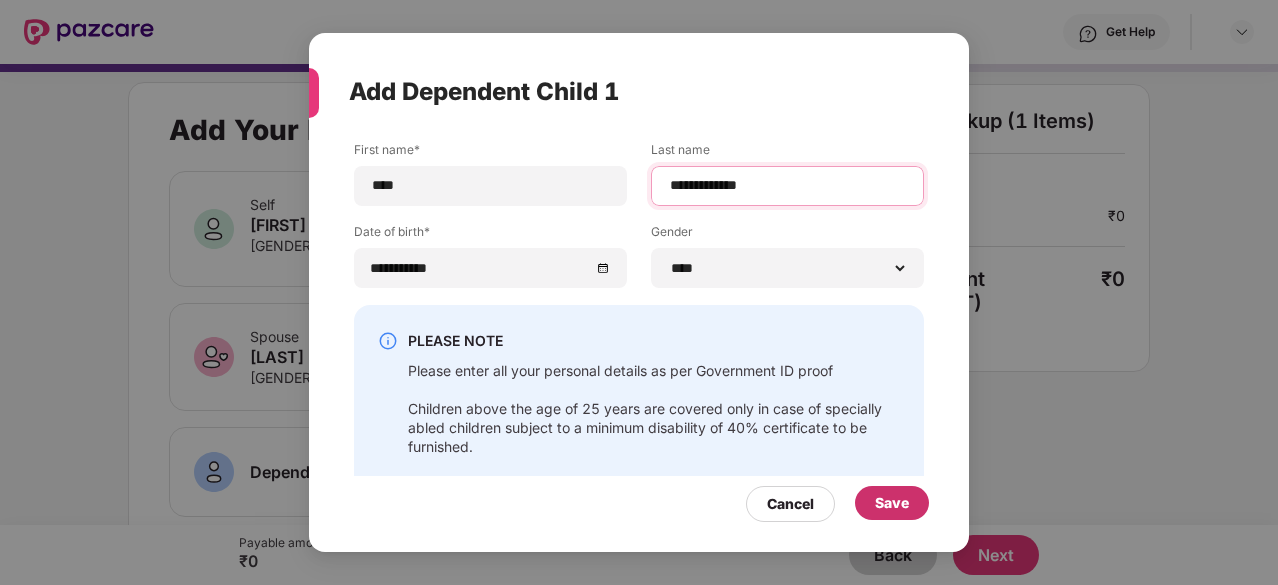 type on "**********" 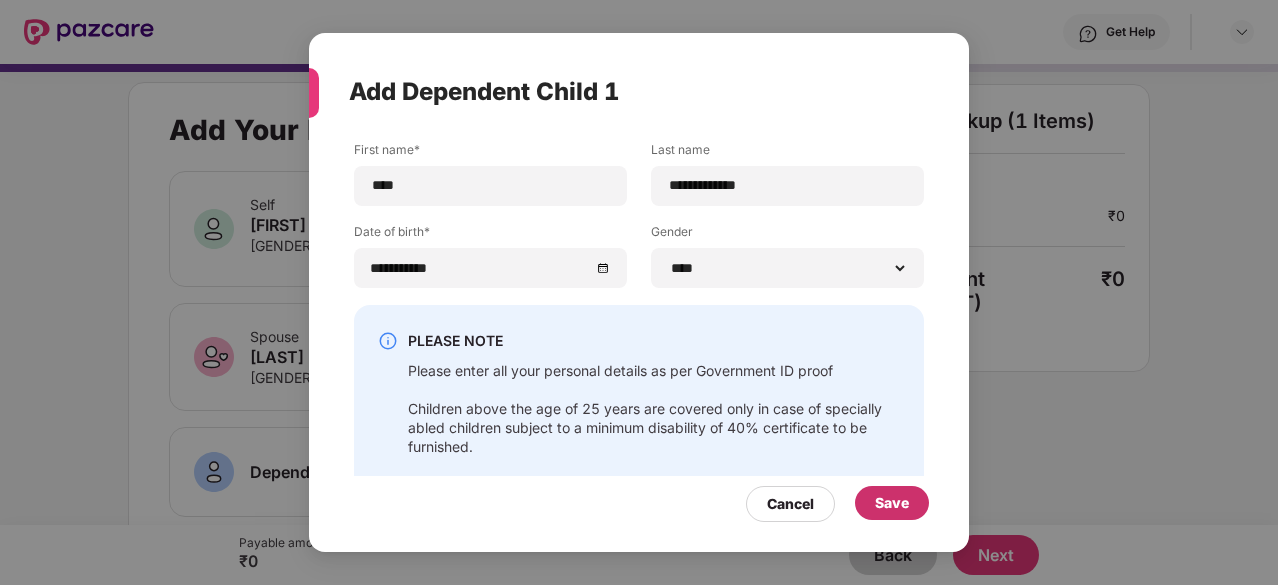 click on "Save" at bounding box center (892, 503) 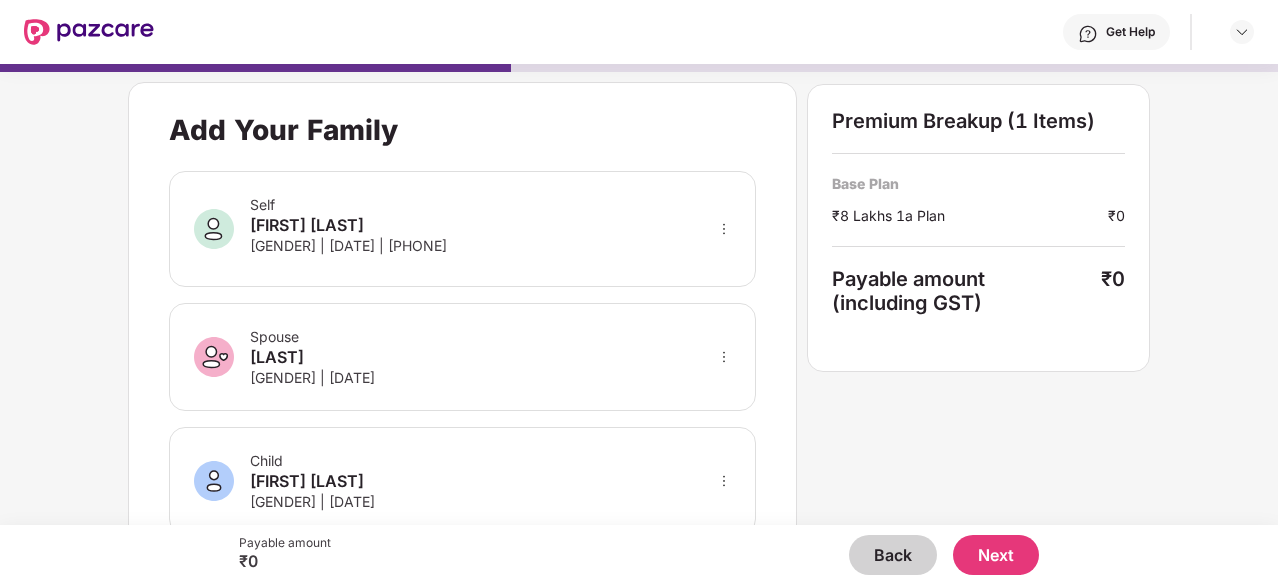 click on "Add Your Family Self [FIRST] [LAST] [GENDER] | [DATE] | [PHONE] Spouse [LAST] [GENDER] | [DATE] Child [FIRST] [LAST] [GENDER] | [DATE] Dependent Child 2 + Add Dependent Child 3 + Add Dependent Child 4 + Add Premium Breakup (1 Items) Base Plan ₹8 Lakhs 1a Plan ₹0 Payable amount (including GST) ₹0" at bounding box center [639, 491] 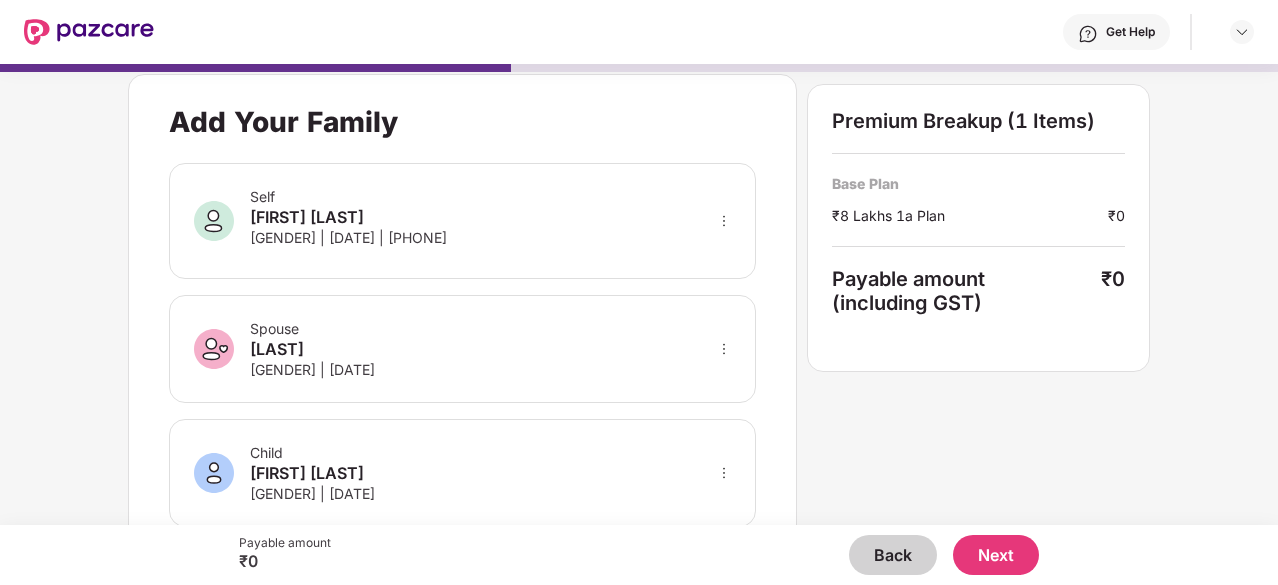 scroll, scrollTop: 0, scrollLeft: 0, axis: both 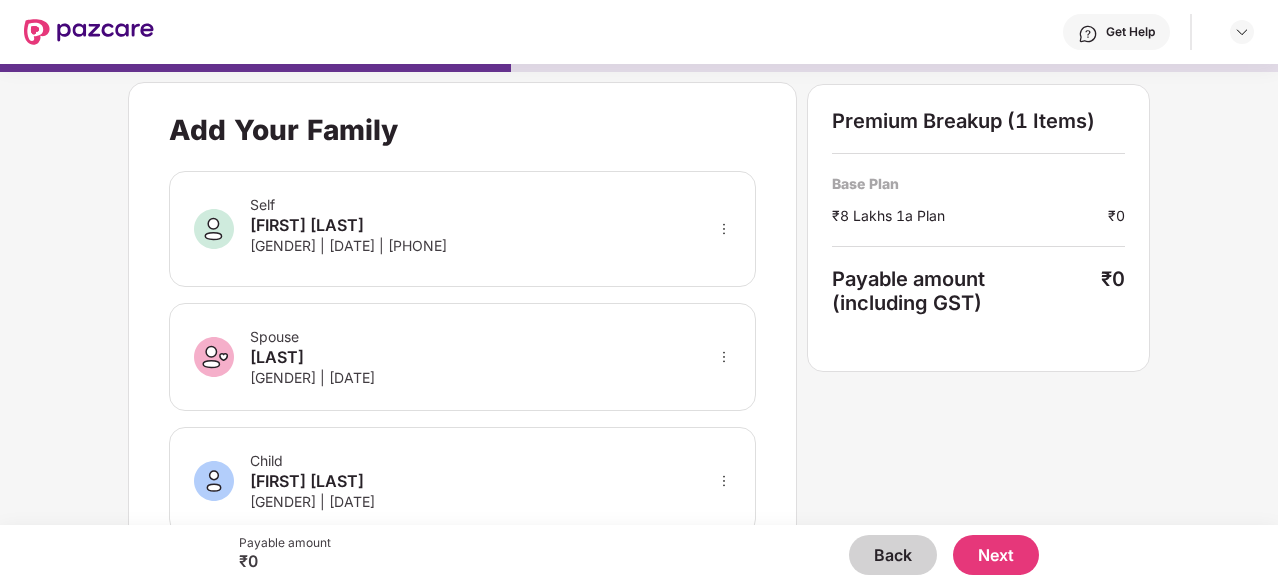 click on "Next" at bounding box center [996, 555] 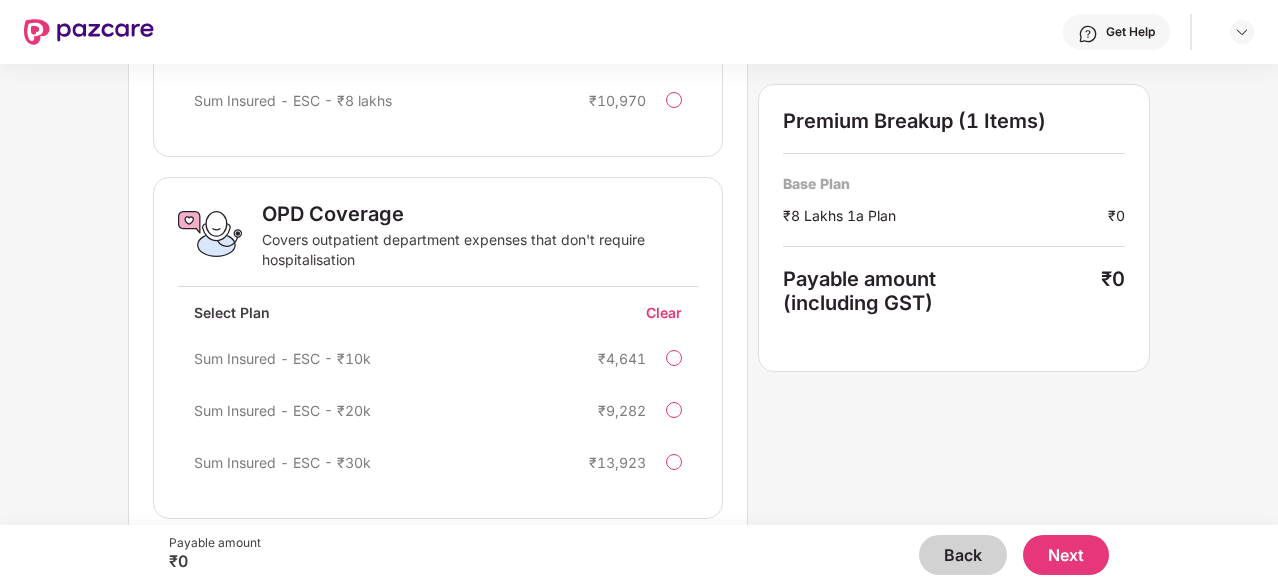 scroll, scrollTop: 663, scrollLeft: 0, axis: vertical 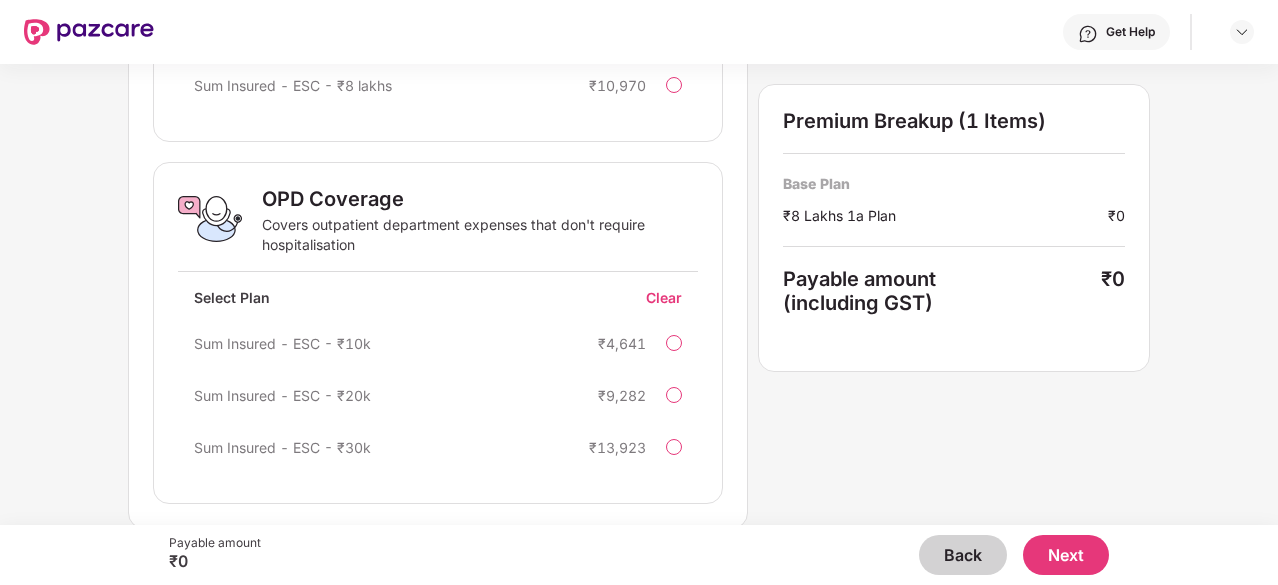 click on "Next" at bounding box center [1066, 555] 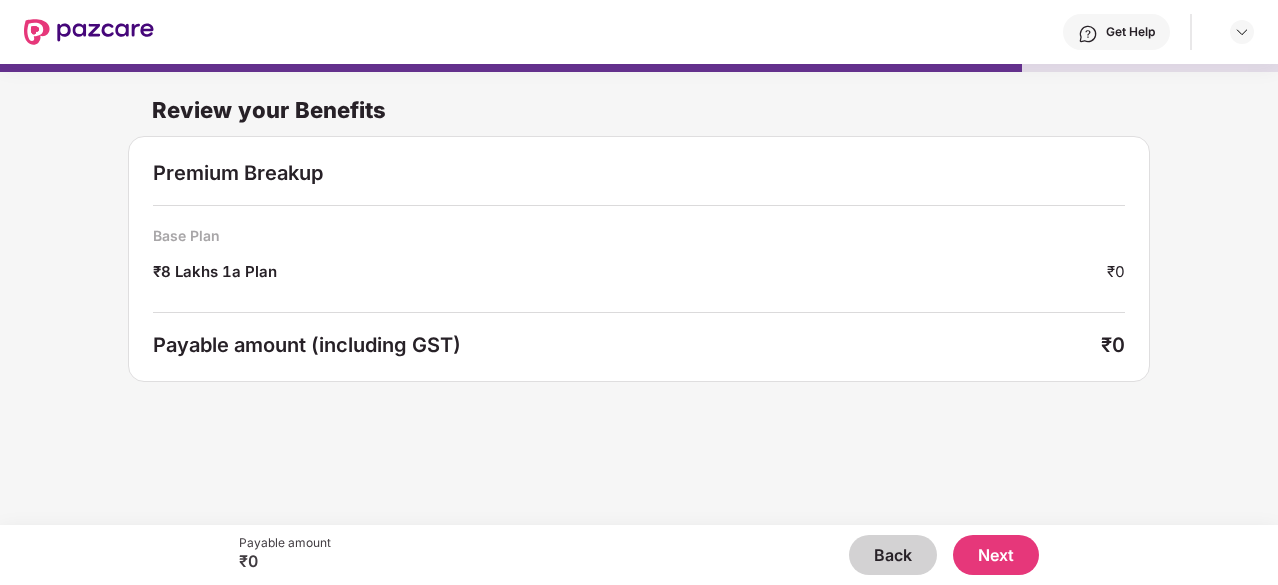 click on "Next" at bounding box center [996, 555] 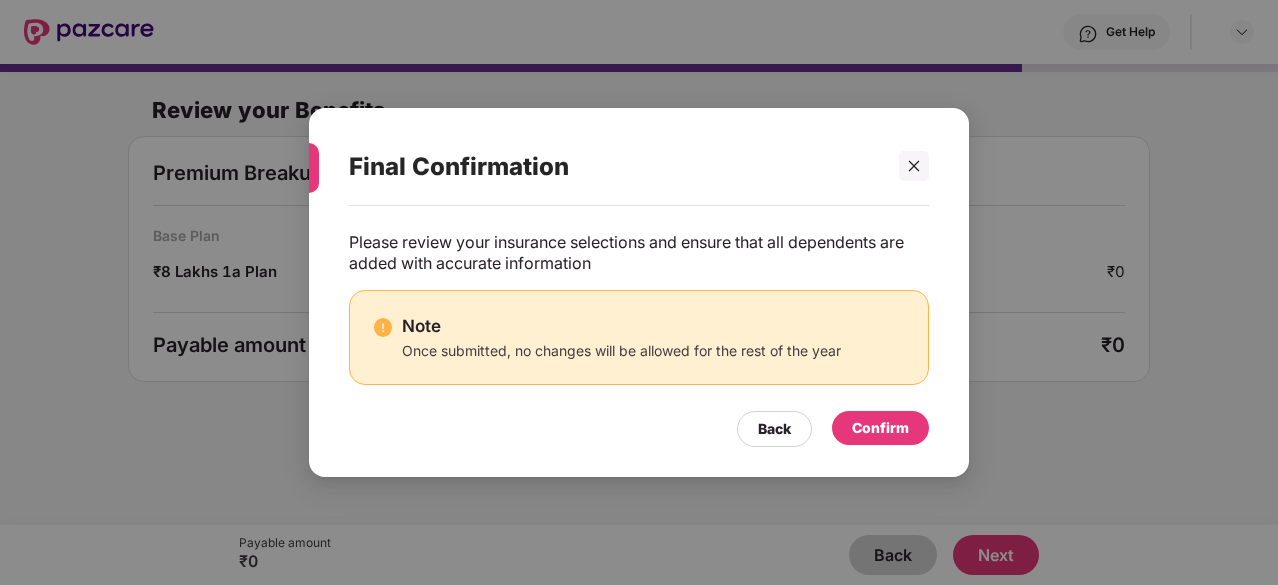 click on "Confirm" at bounding box center (880, 428) 